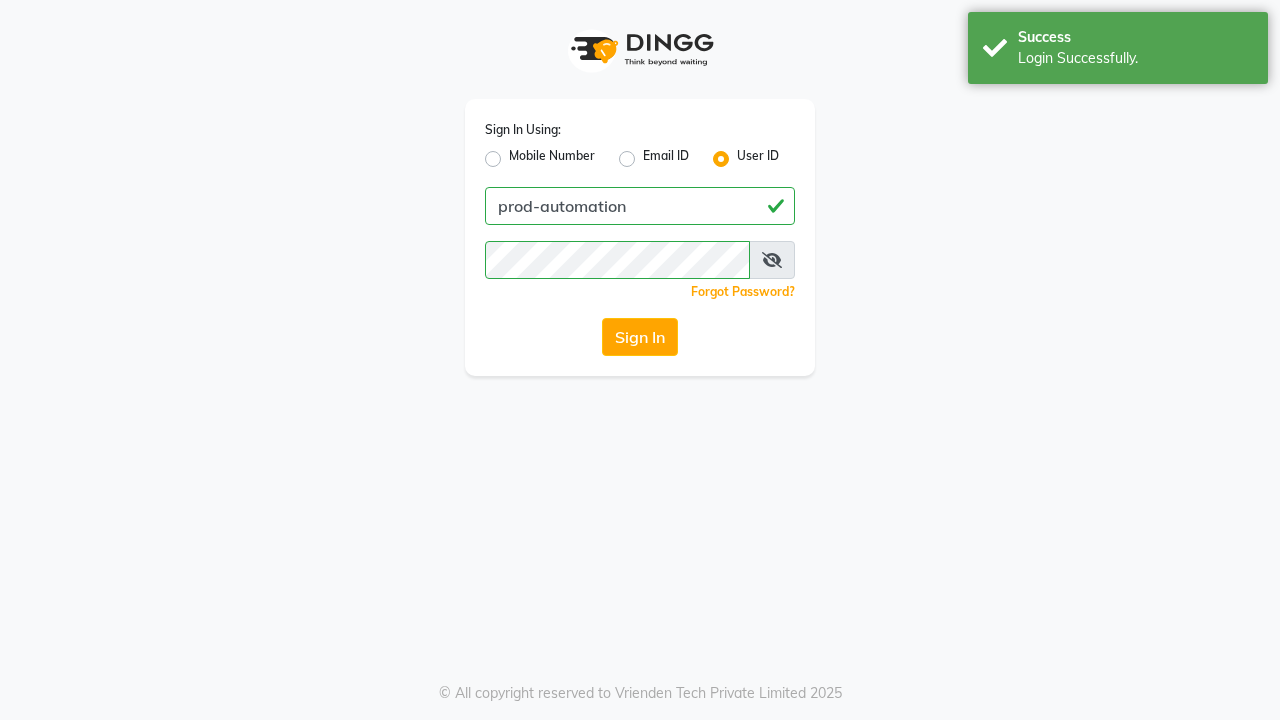 scroll, scrollTop: 0, scrollLeft: 0, axis: both 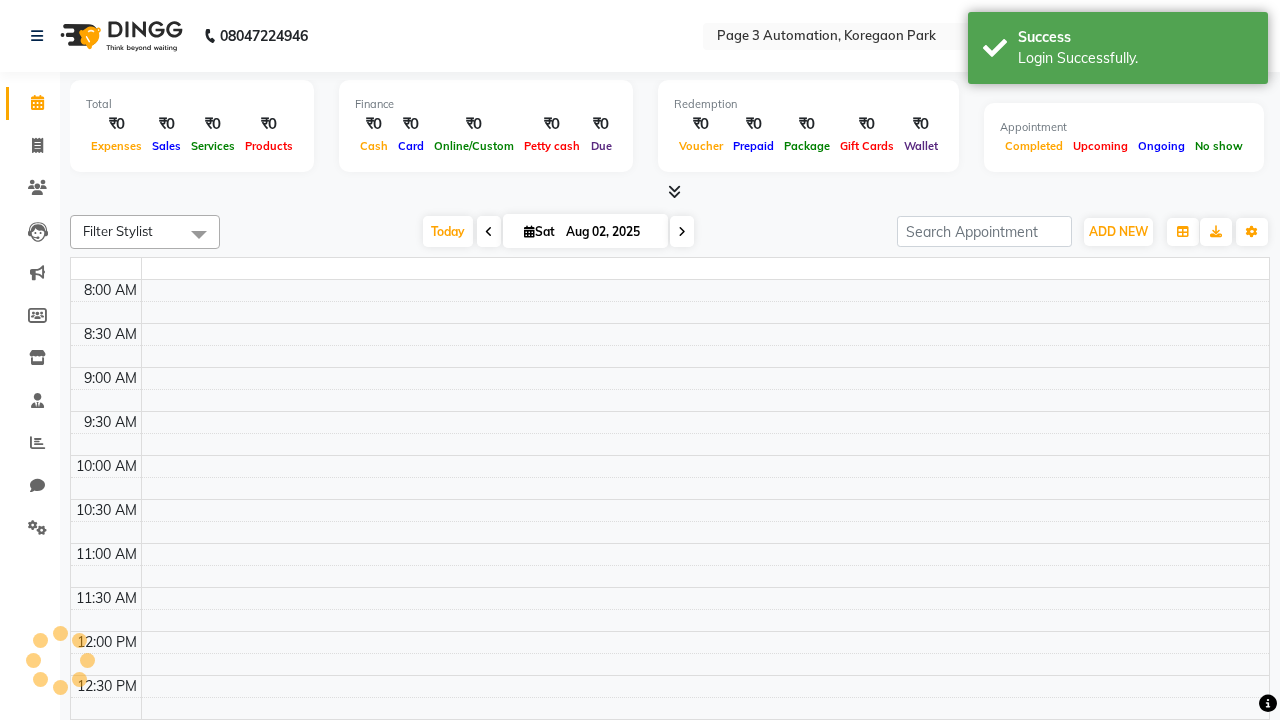 select on "en" 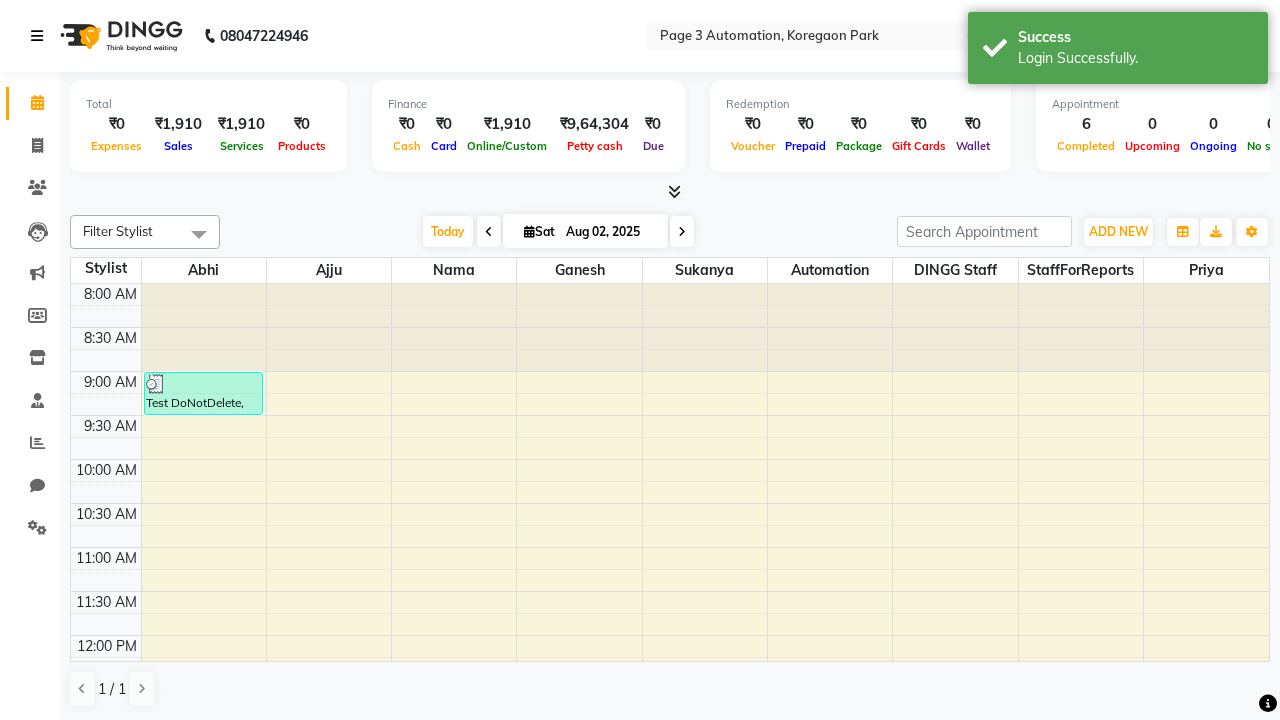 click at bounding box center (37, 36) 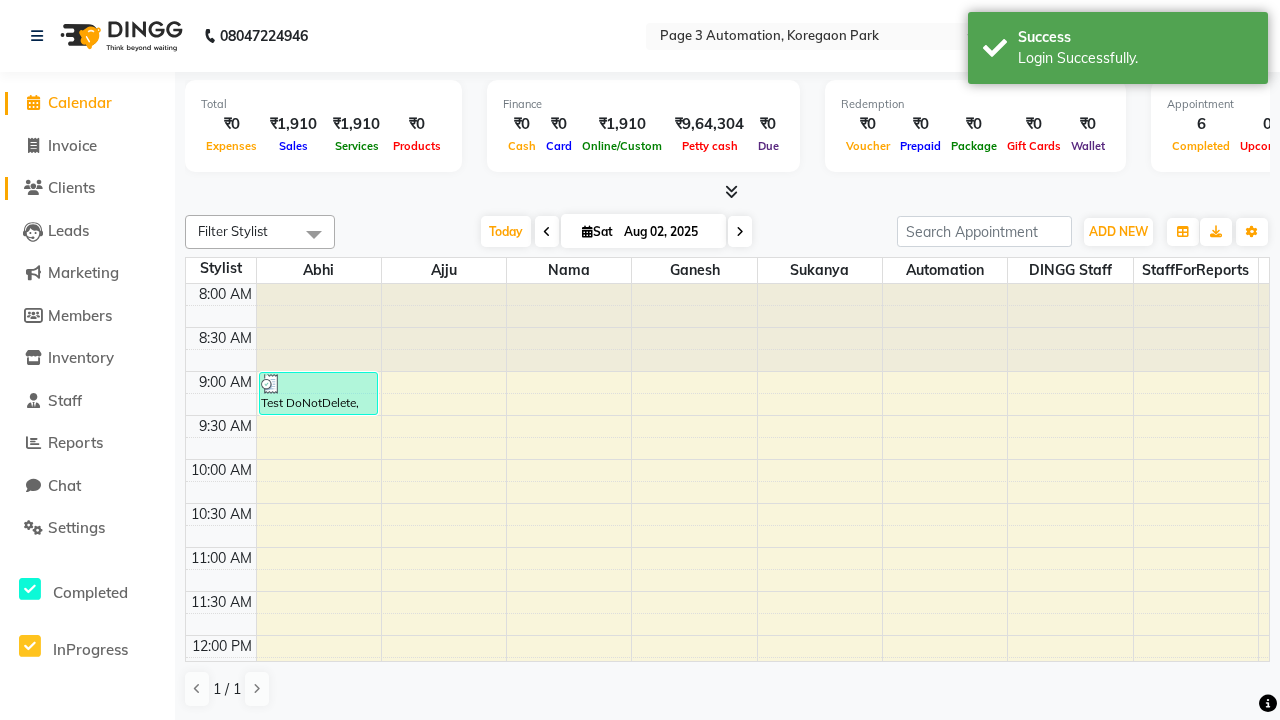 click on "Clients" 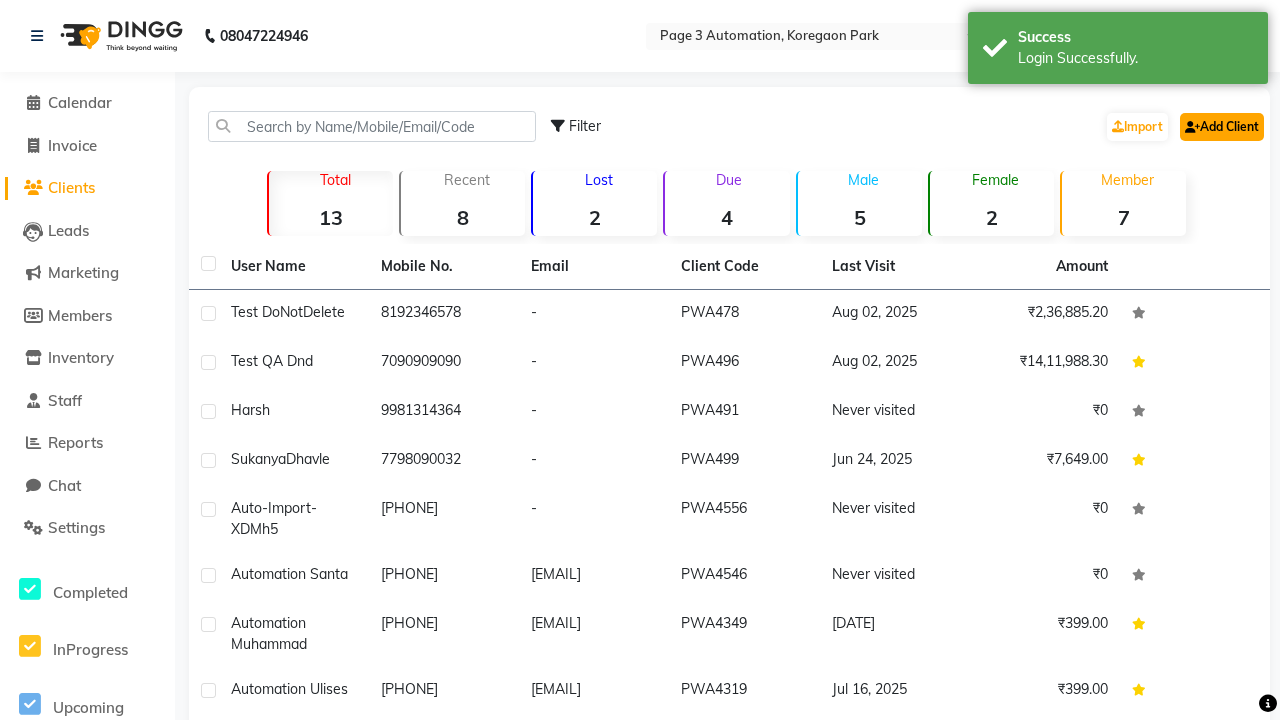 click on "Add Client" 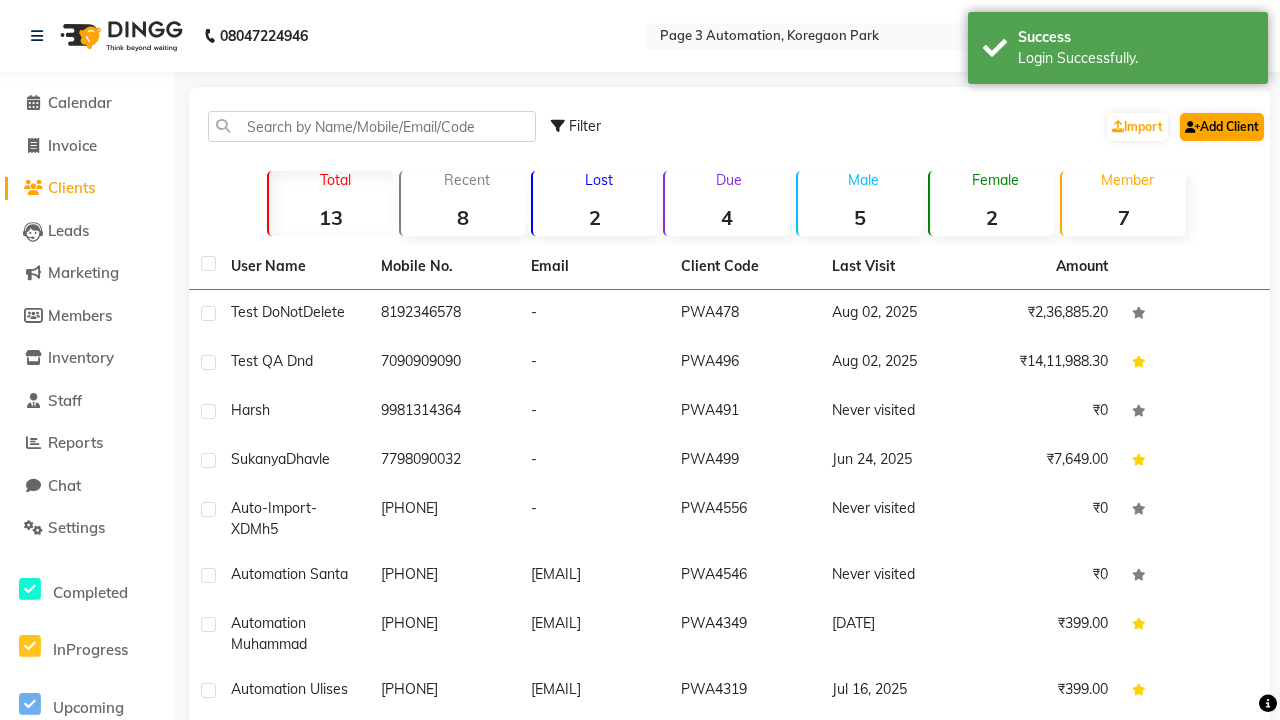 select on "22" 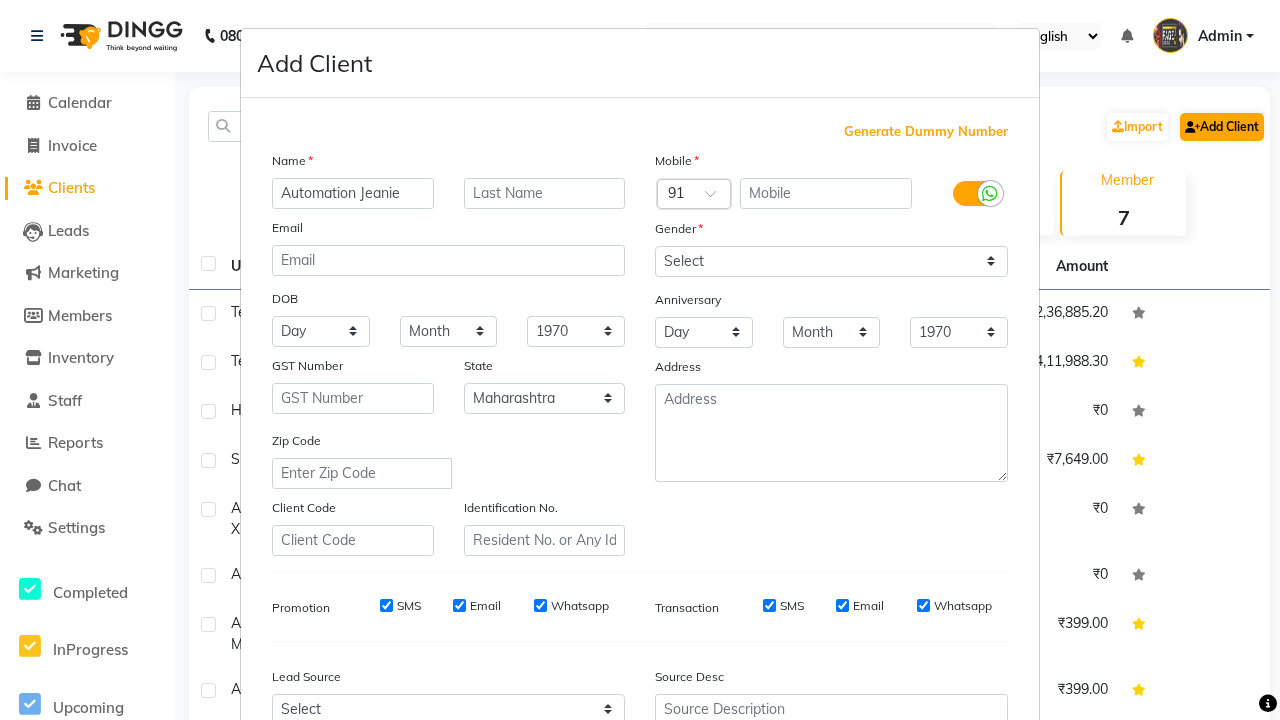 type on "Automation Jeanie" 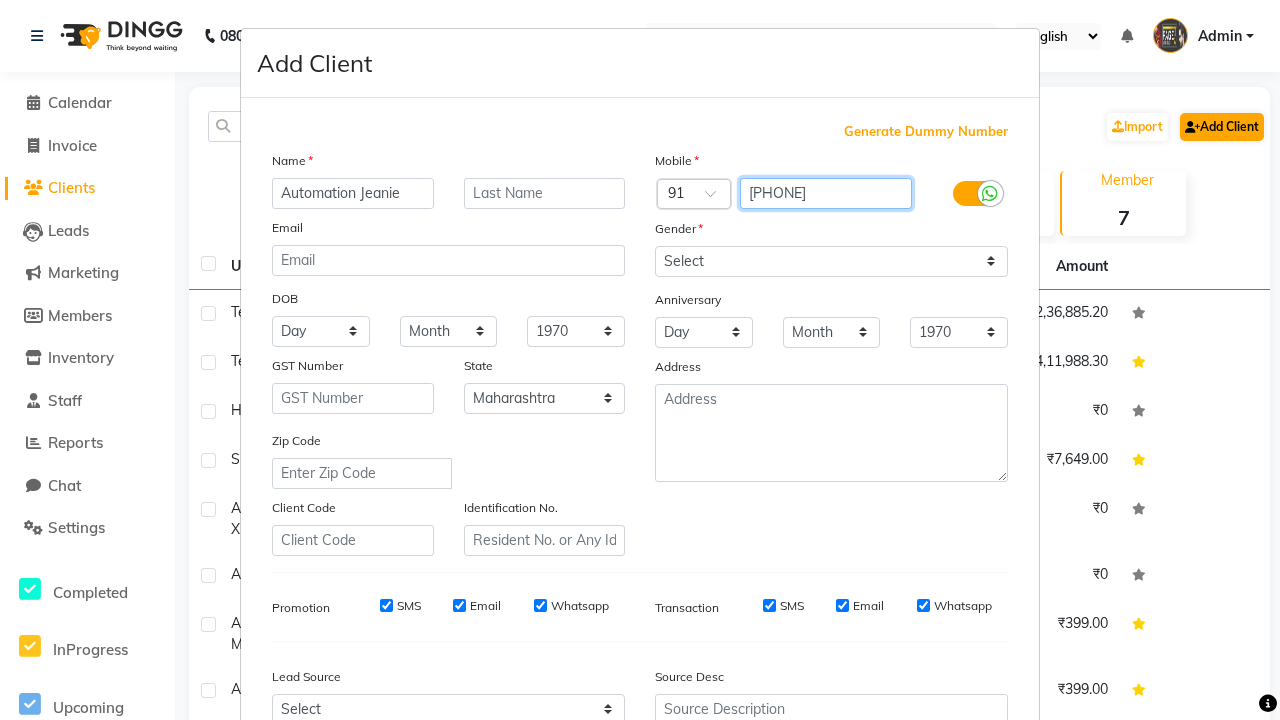 type on "[PHONE]" 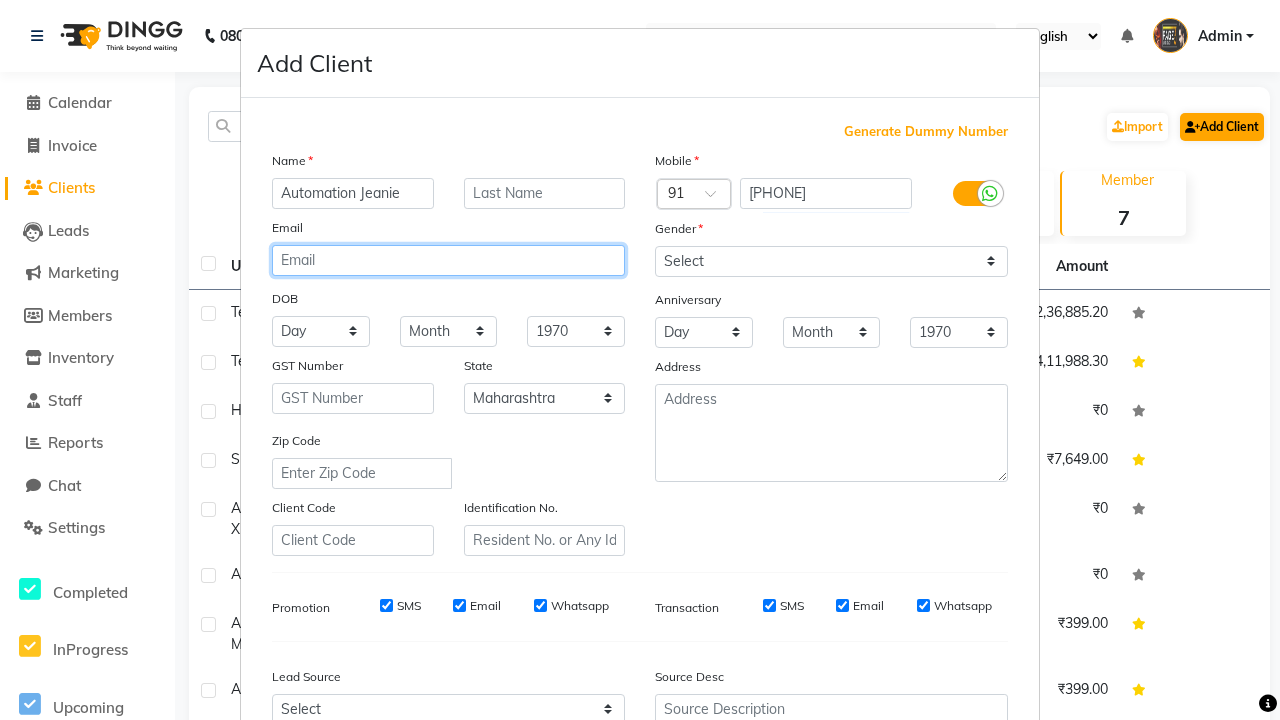 type on "[EMAIL]" 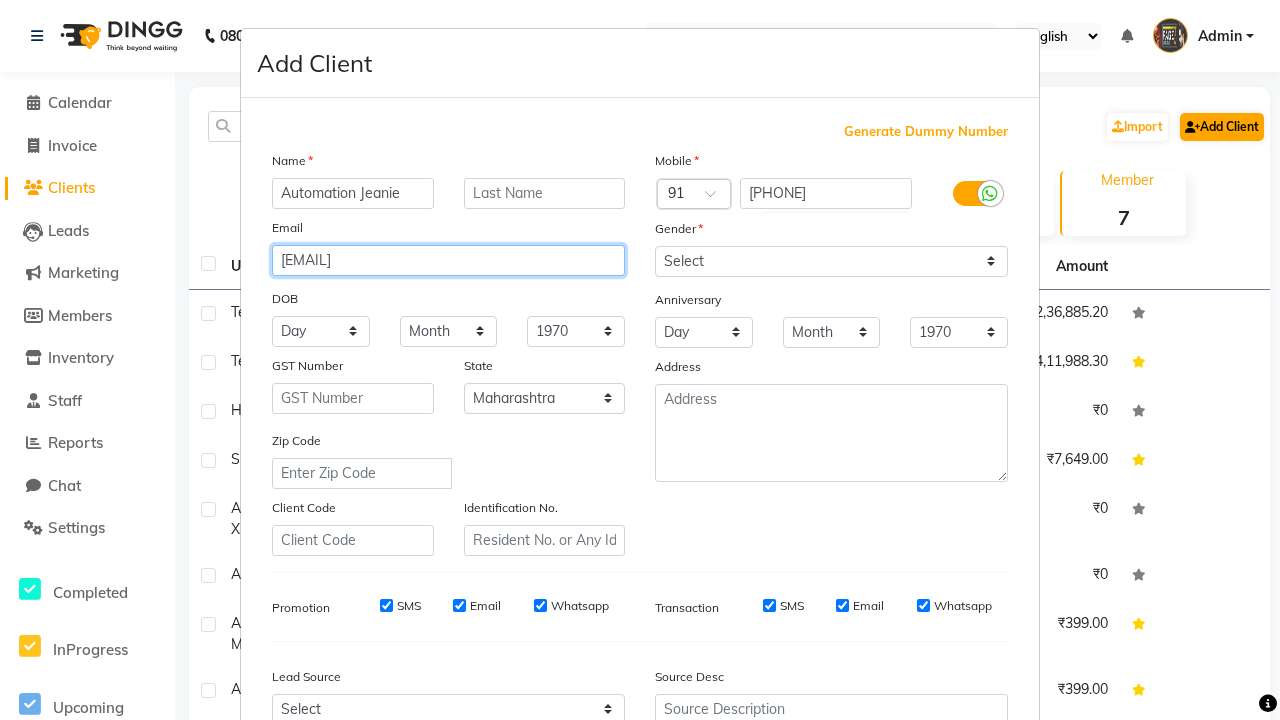 select on "male" 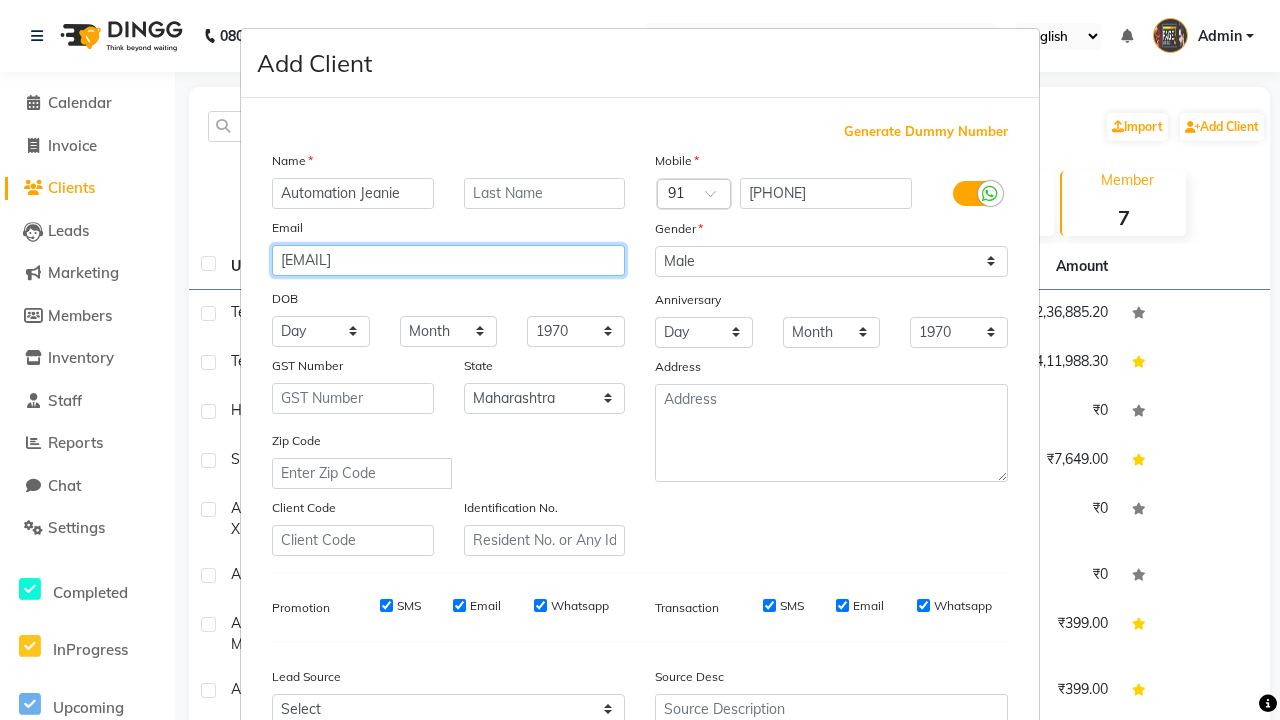 type on "[EMAIL]" 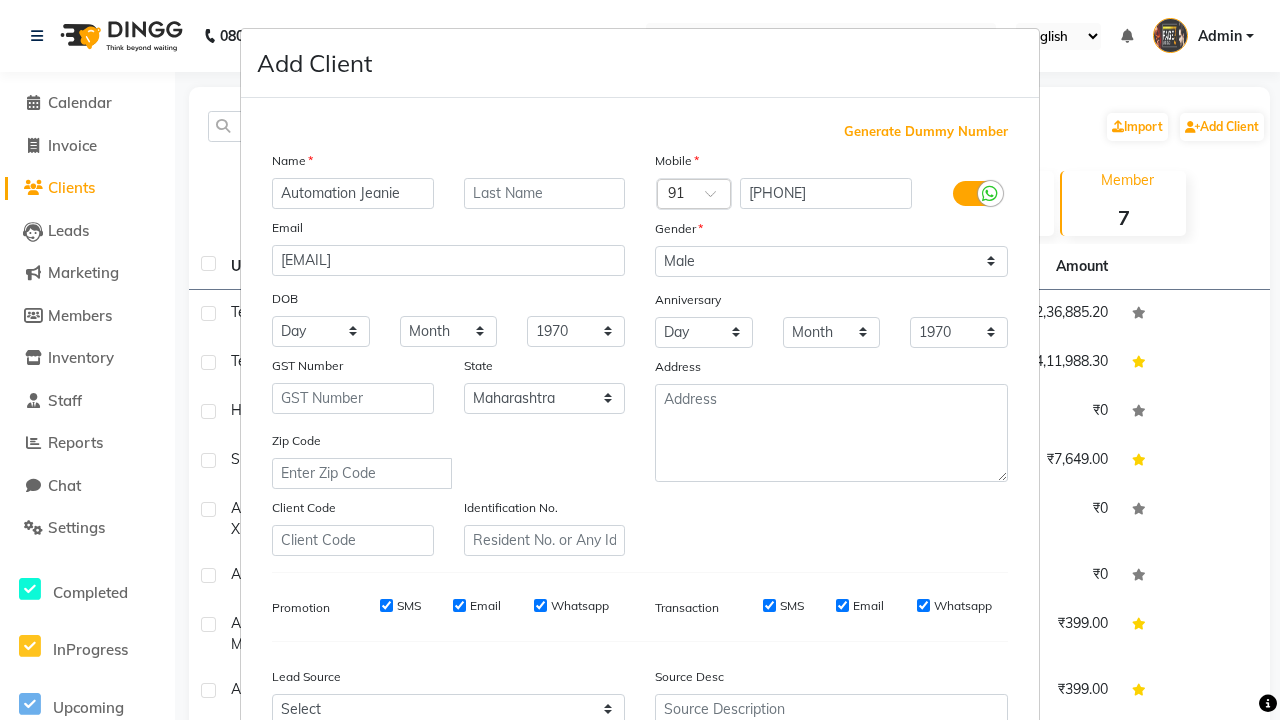 click on "Add" at bounding box center [906, 855] 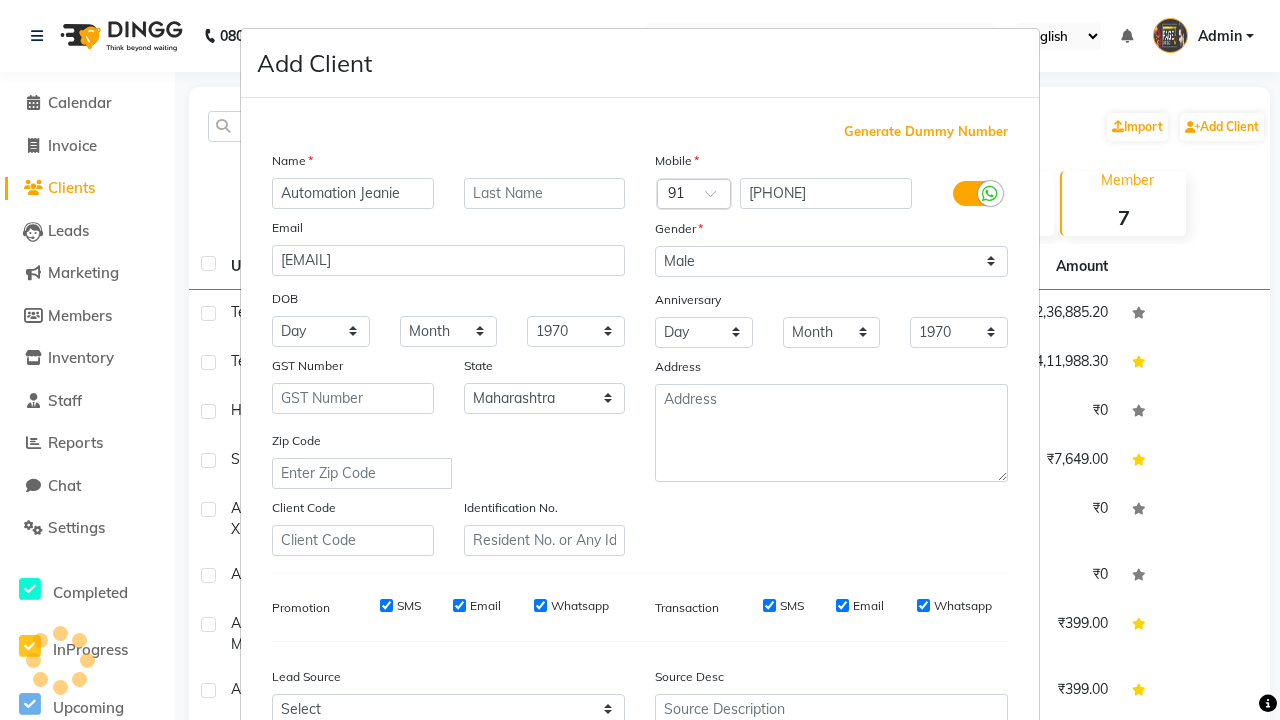 scroll, scrollTop: 203, scrollLeft: 0, axis: vertical 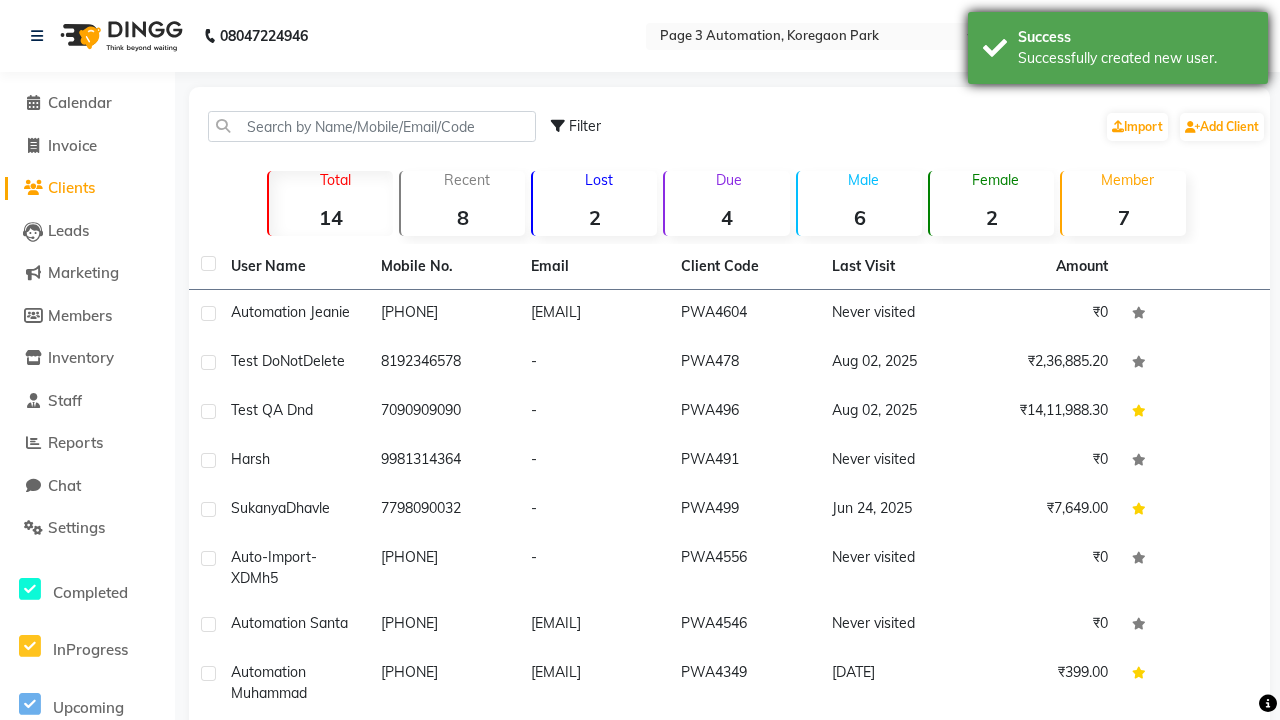 click on "Successfully created new user." at bounding box center (1135, 58) 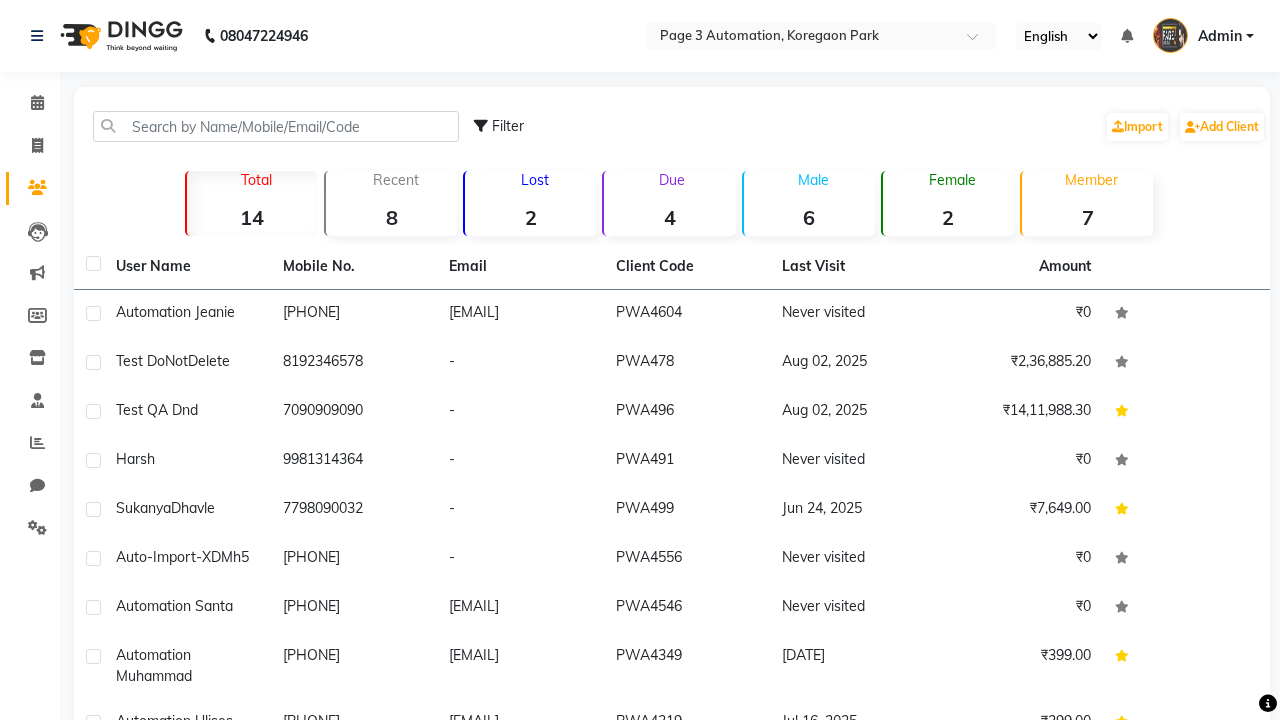 scroll, scrollTop: 0, scrollLeft: 0, axis: both 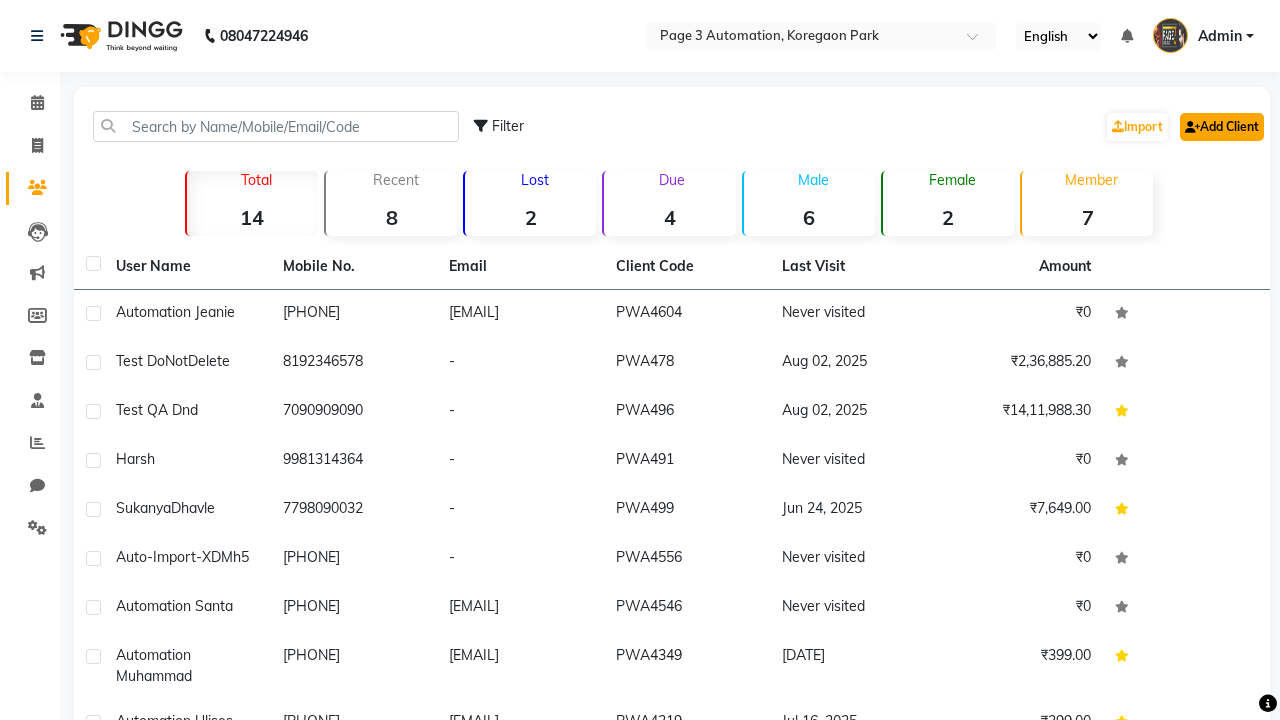 click on "Add Client" 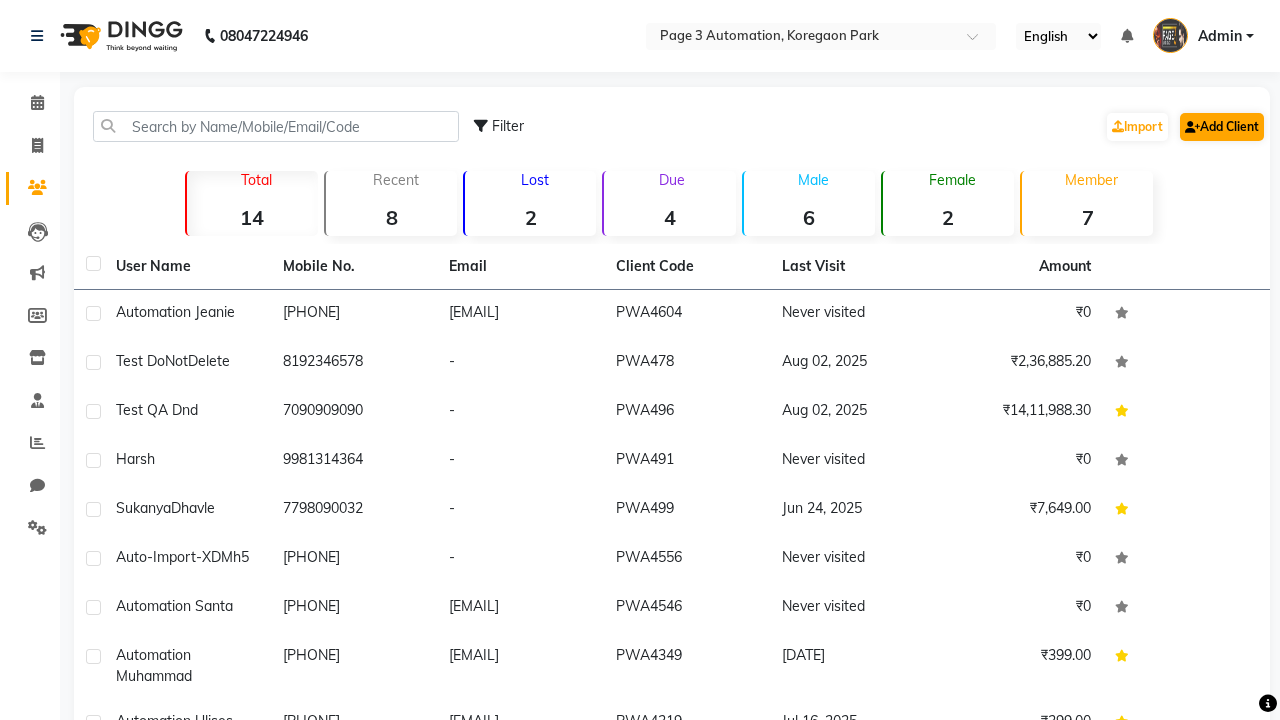 select on "22" 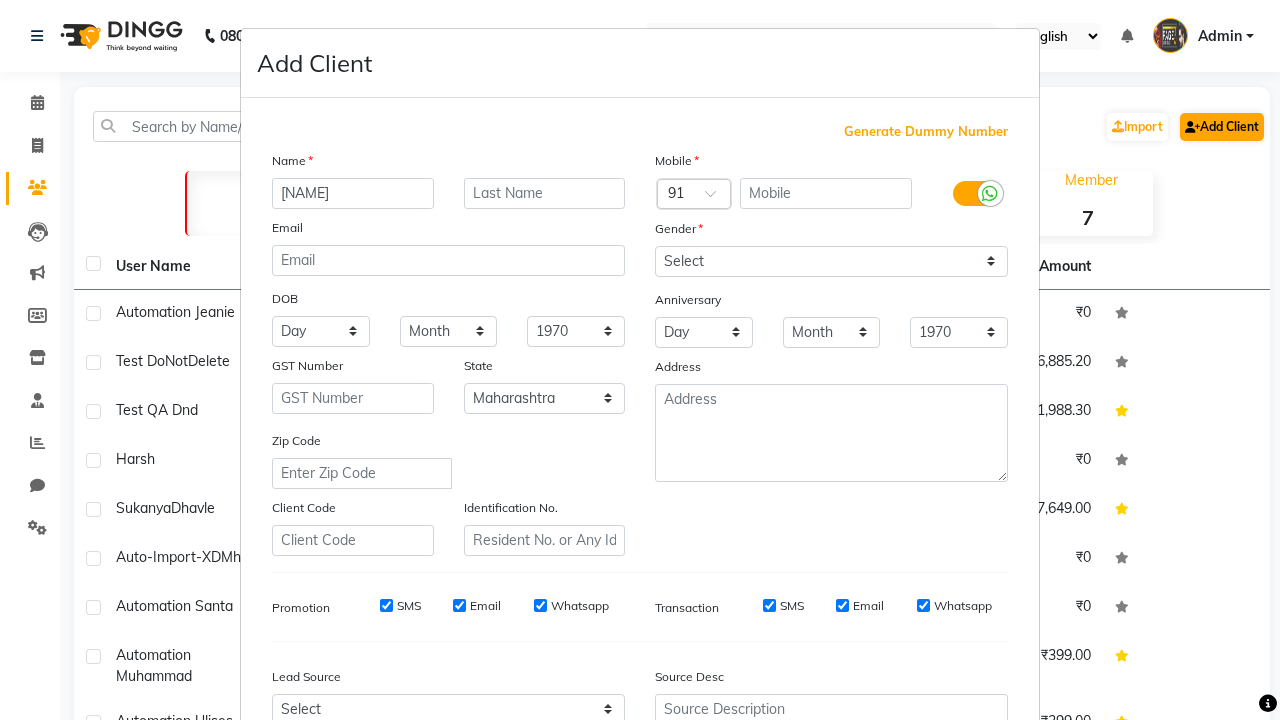 type on "[NAME]" 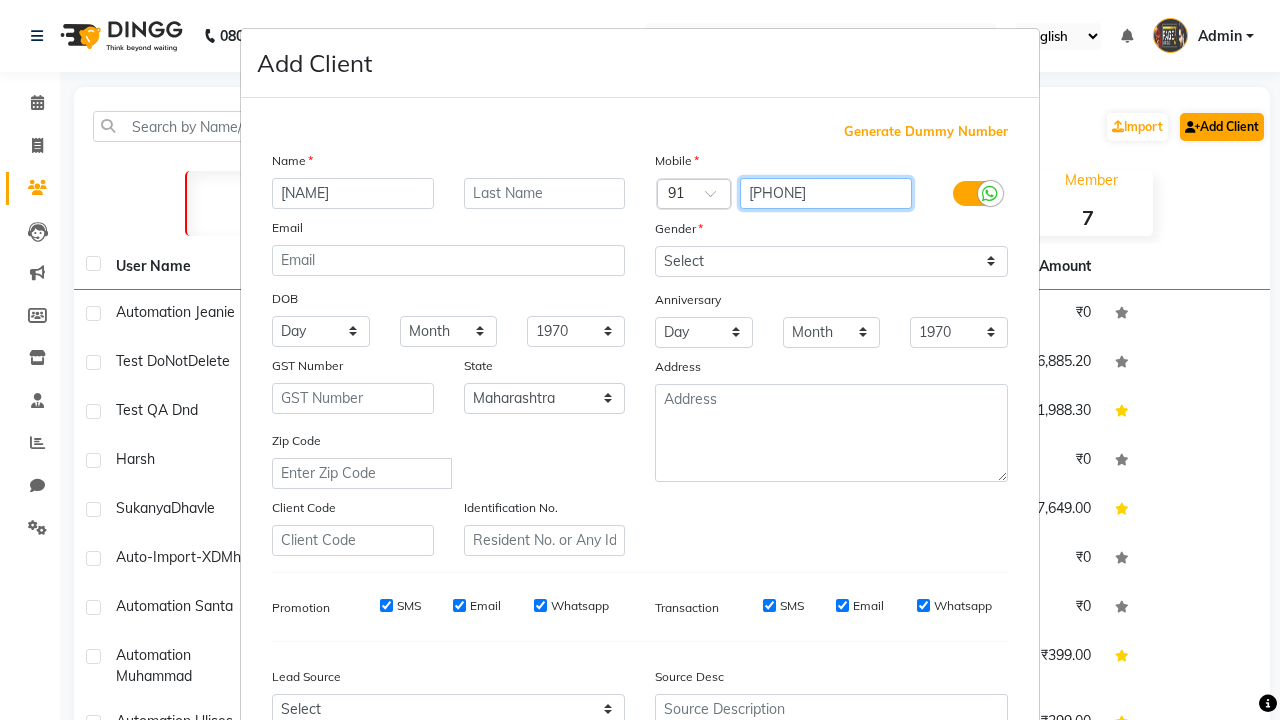 type on "[PHONE]" 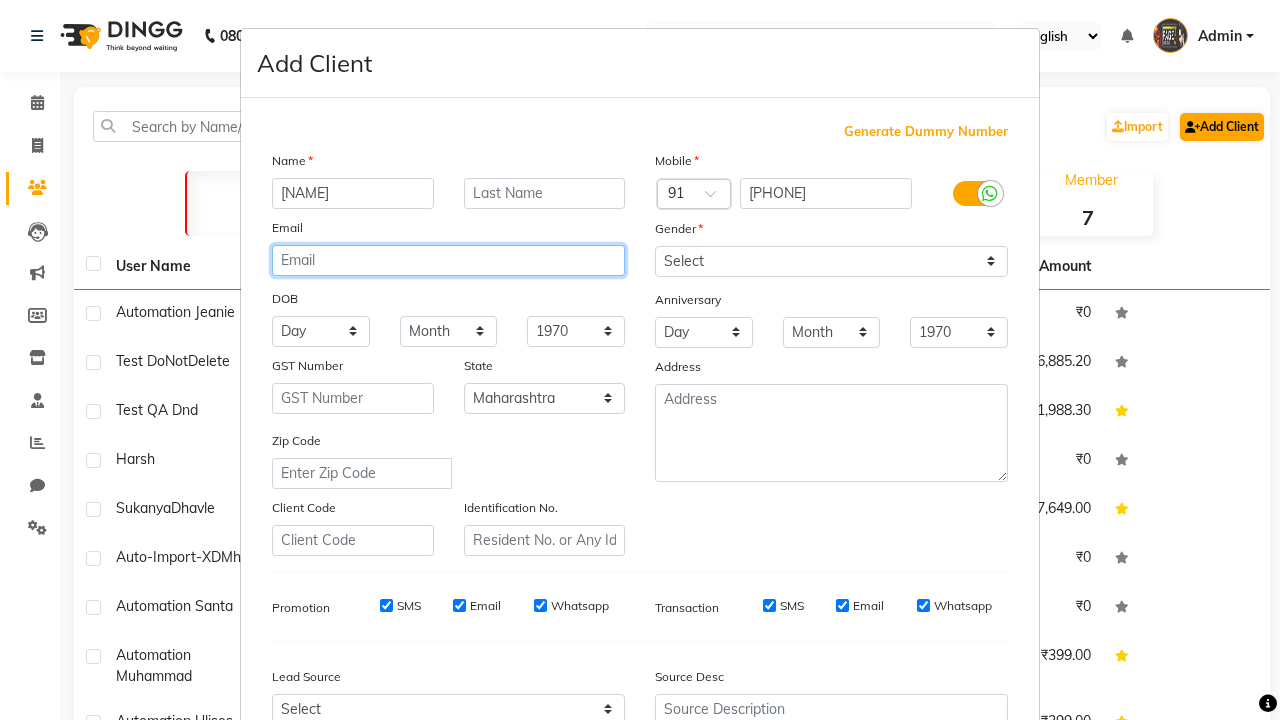 type on "[EMAIL]" 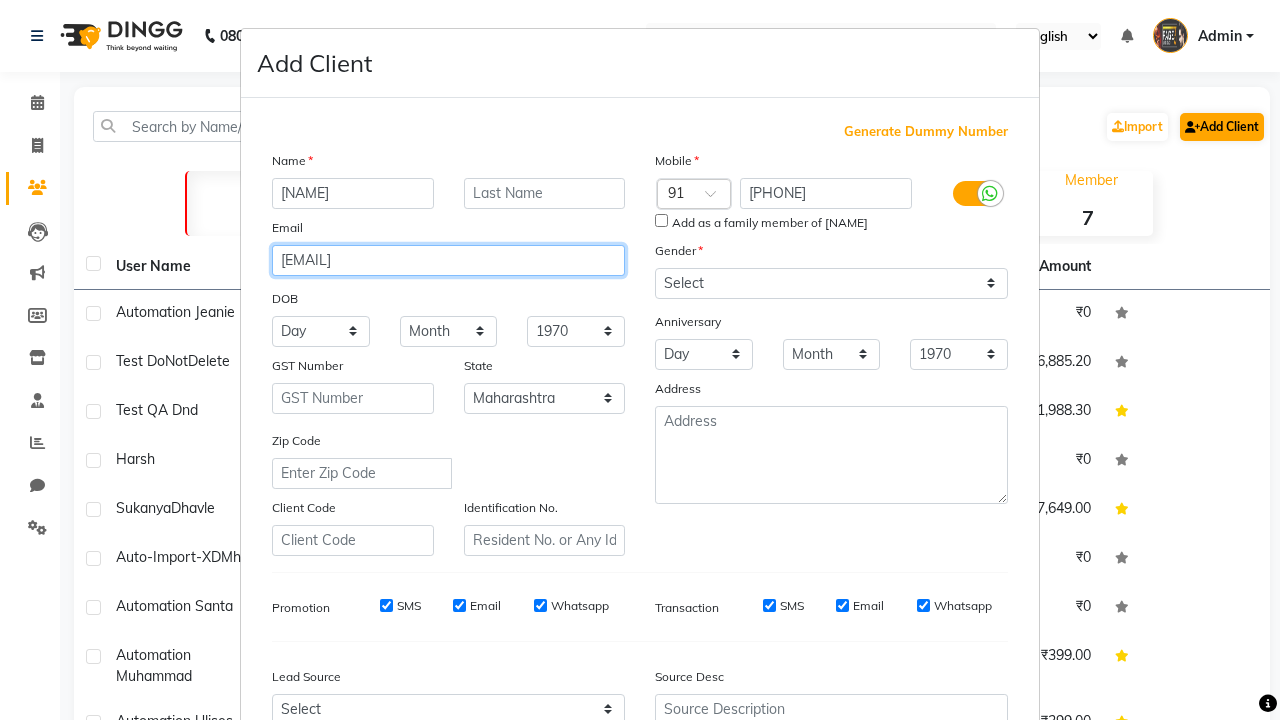 select on "male" 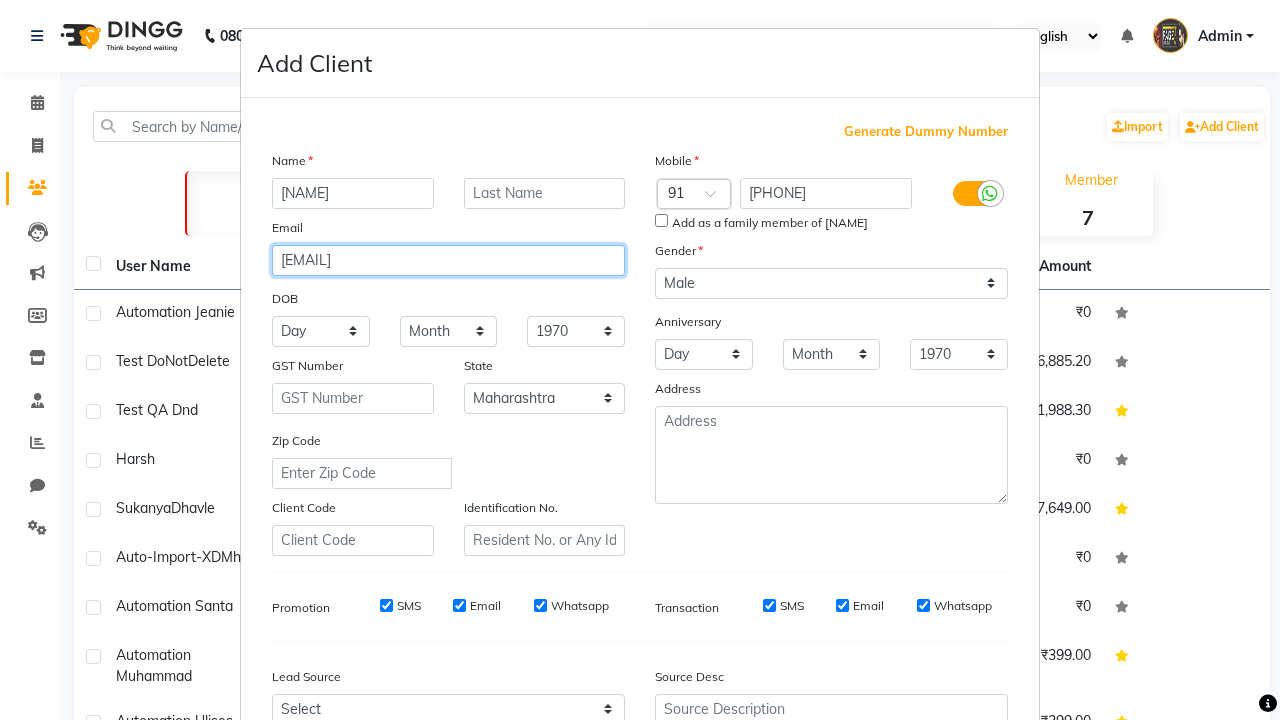 type on "[EMAIL]" 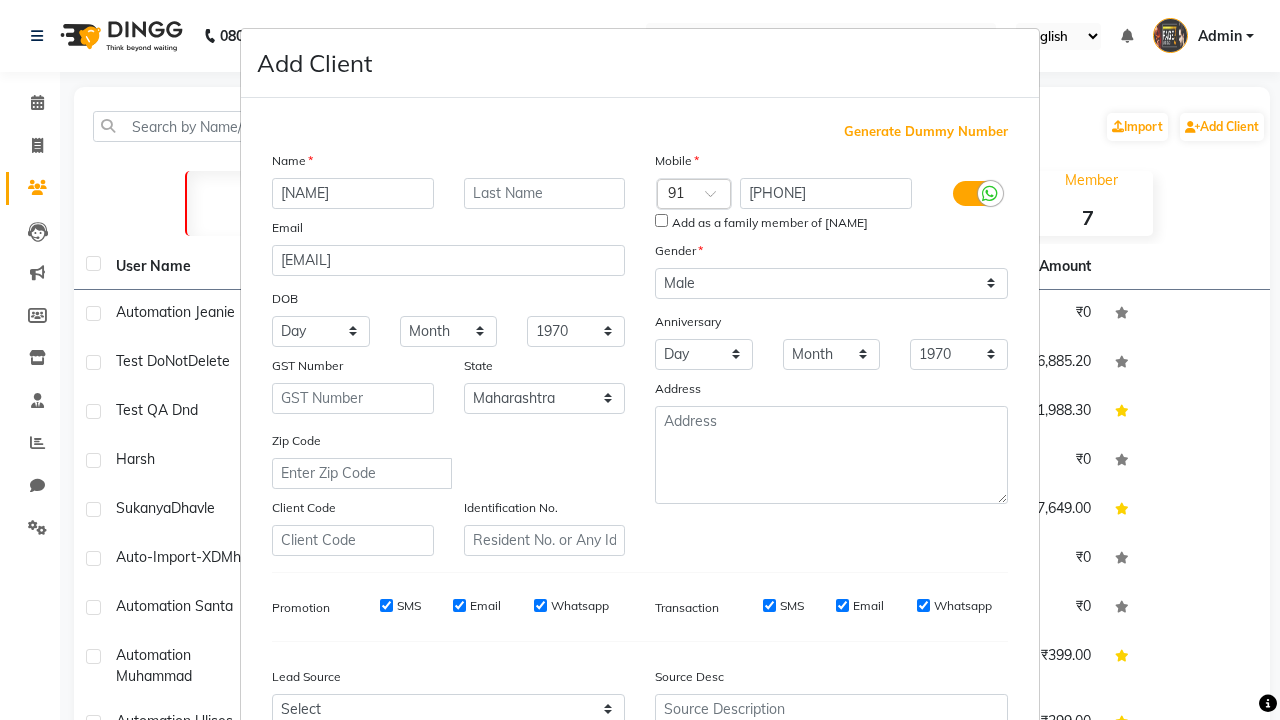 click on "Add" at bounding box center [906, 855] 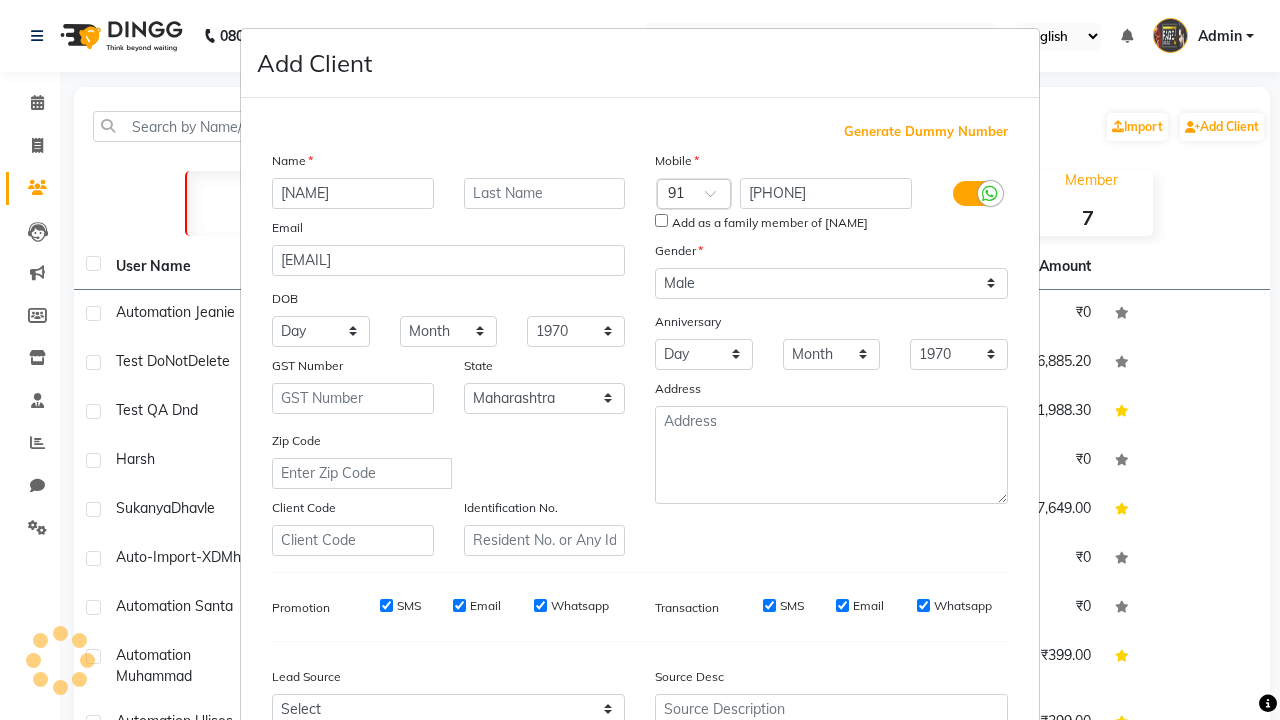 scroll, scrollTop: 203, scrollLeft: 0, axis: vertical 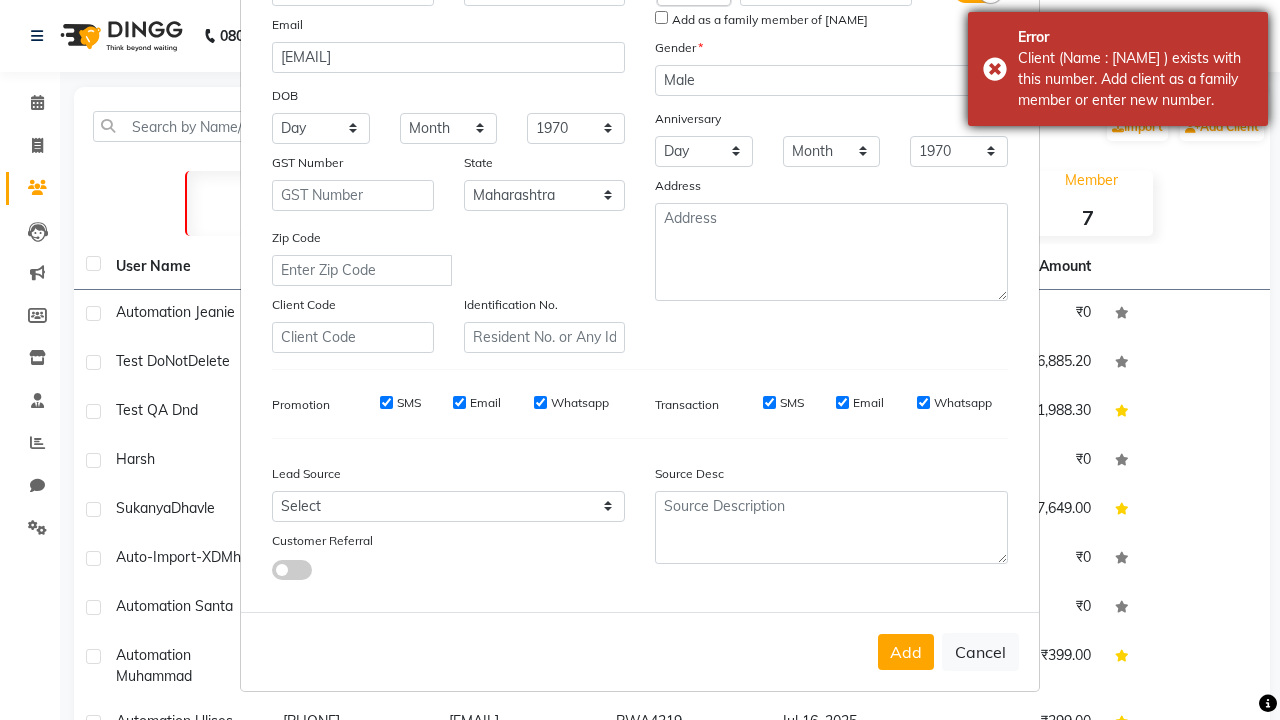 click on "Client (Name : [NAME] ) exists with this number. Add client as a family member or enter new number." at bounding box center (1135, 79) 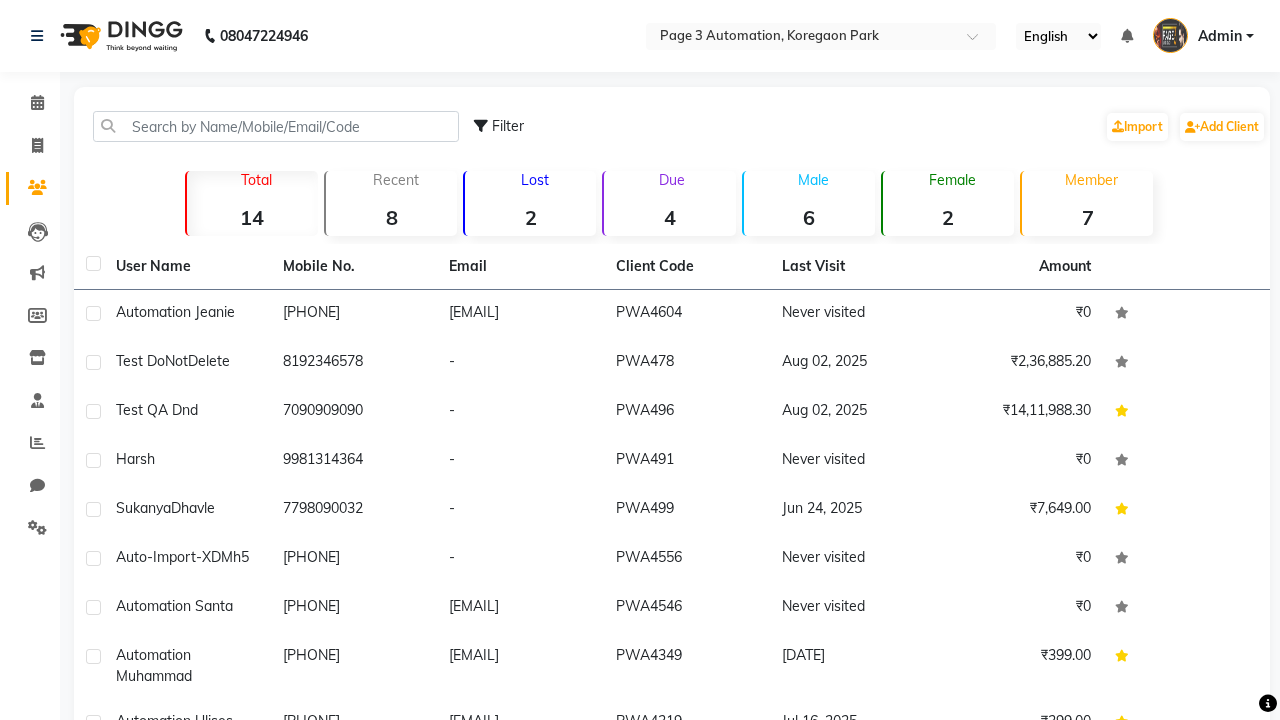 scroll, scrollTop: 0, scrollLeft: 0, axis: both 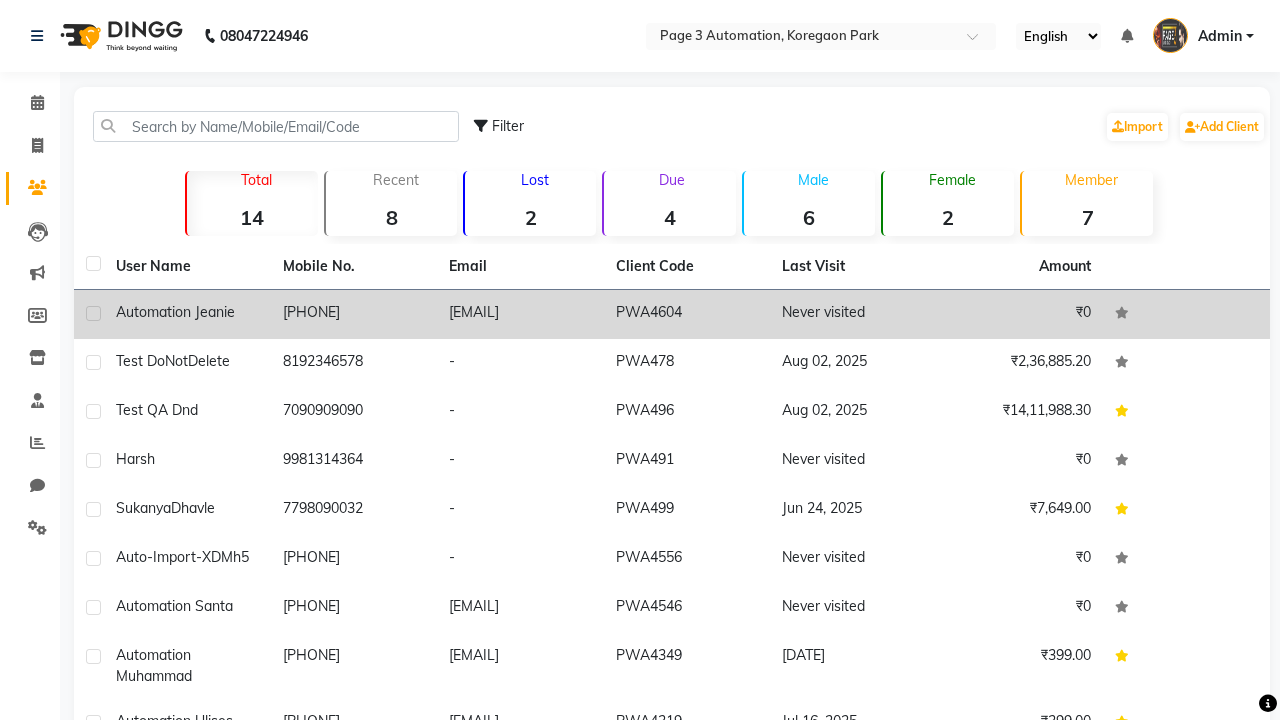 click 